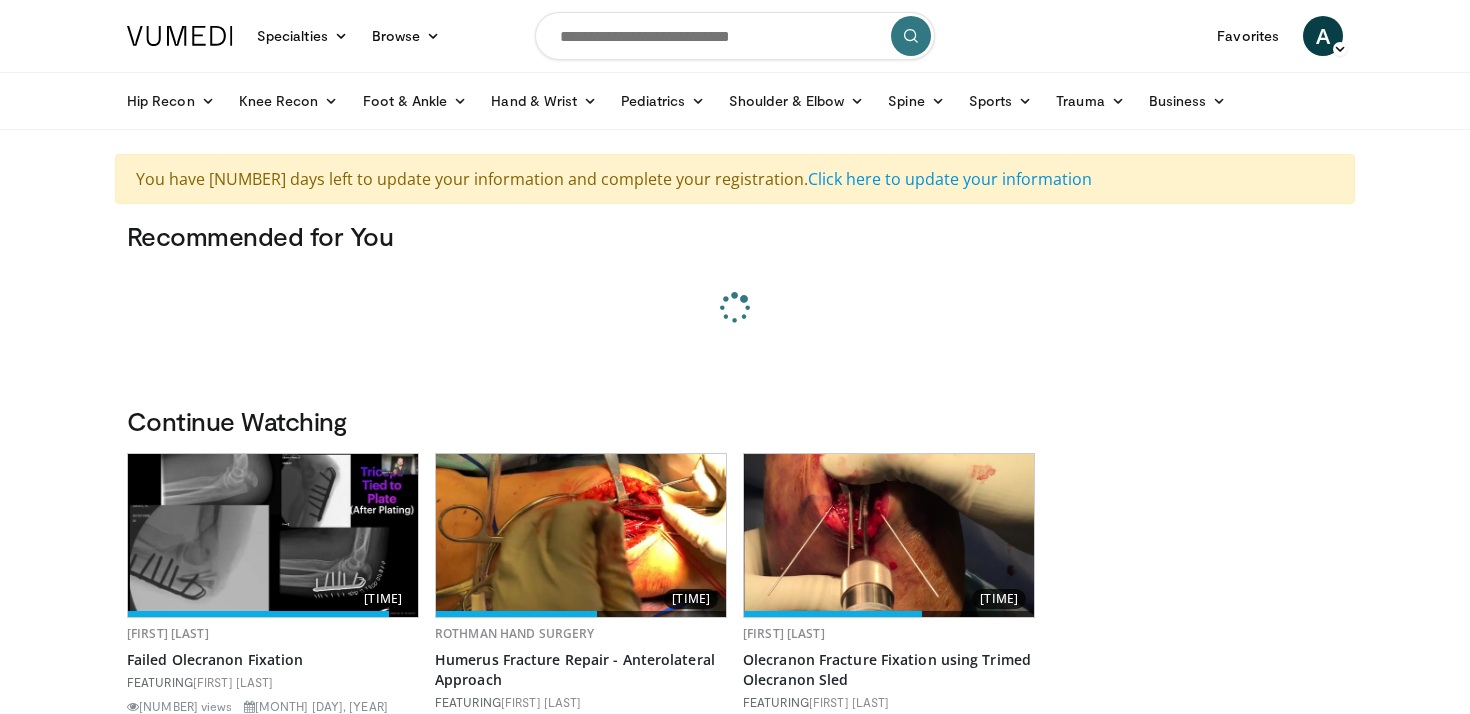 scroll, scrollTop: 0, scrollLeft: 0, axis: both 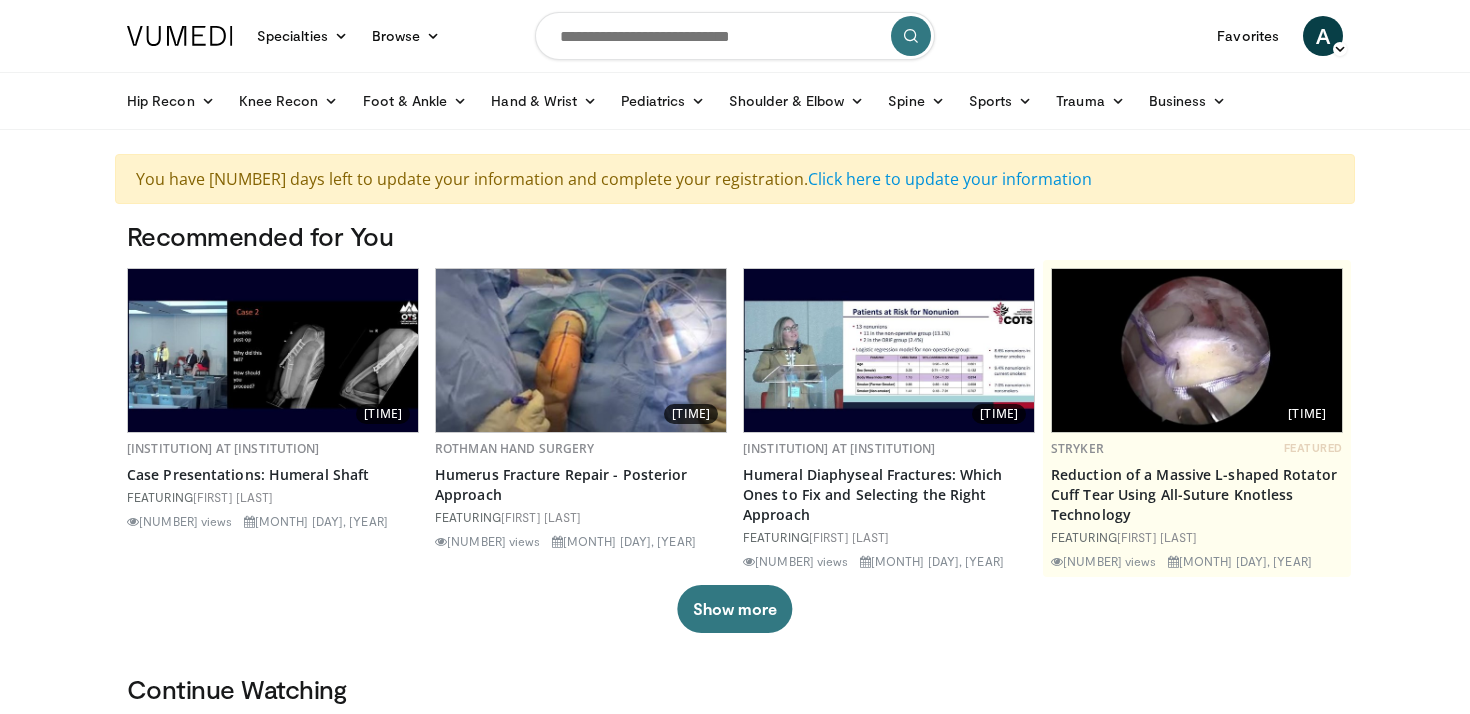 click at bounding box center (735, 36) 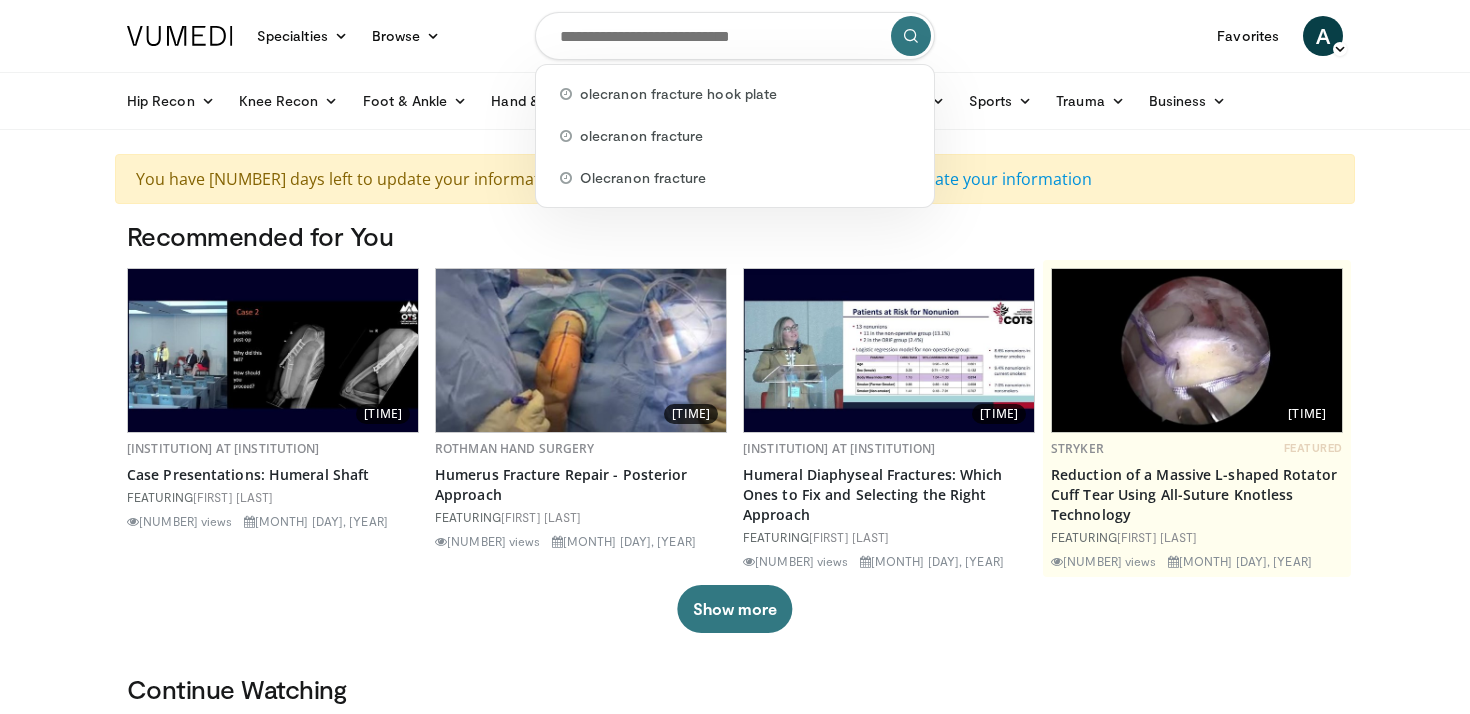 click at bounding box center (1197, 350) 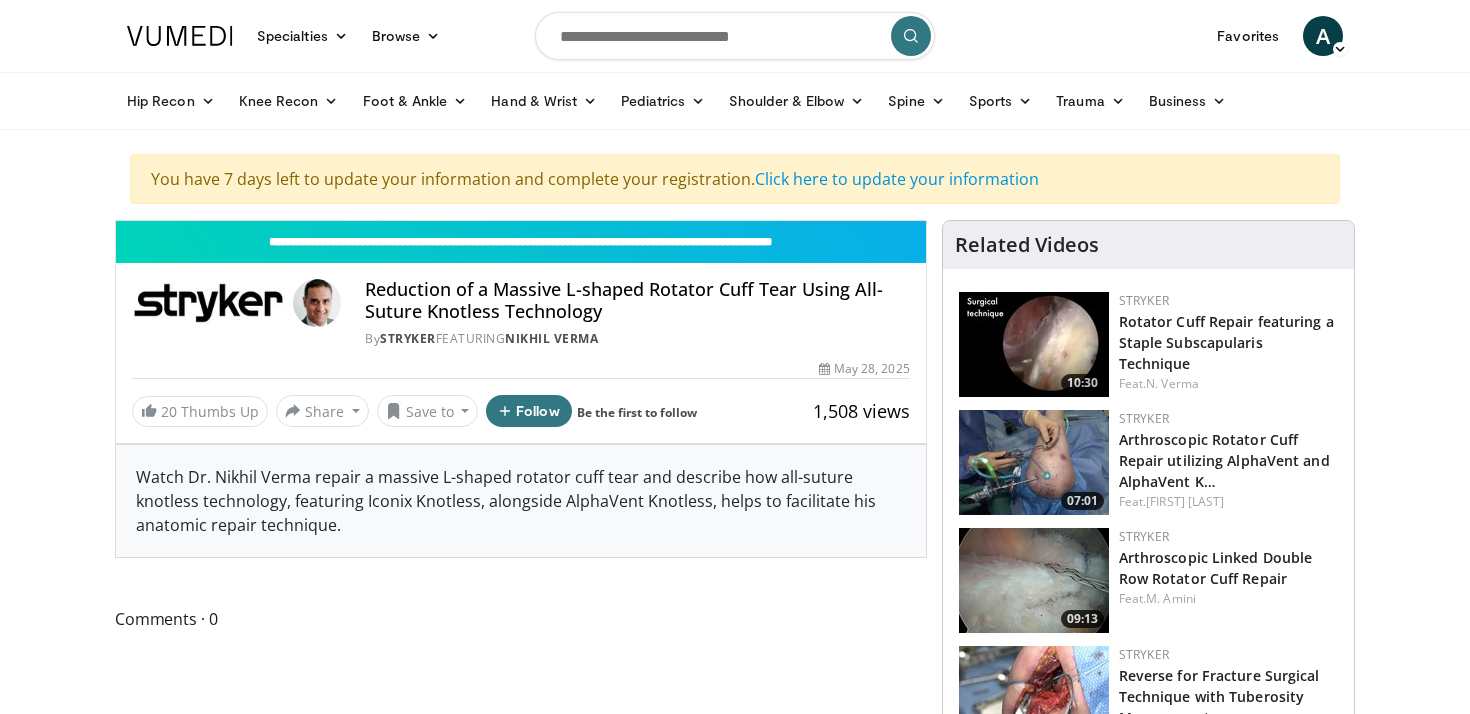 scroll, scrollTop: 0, scrollLeft: 0, axis: both 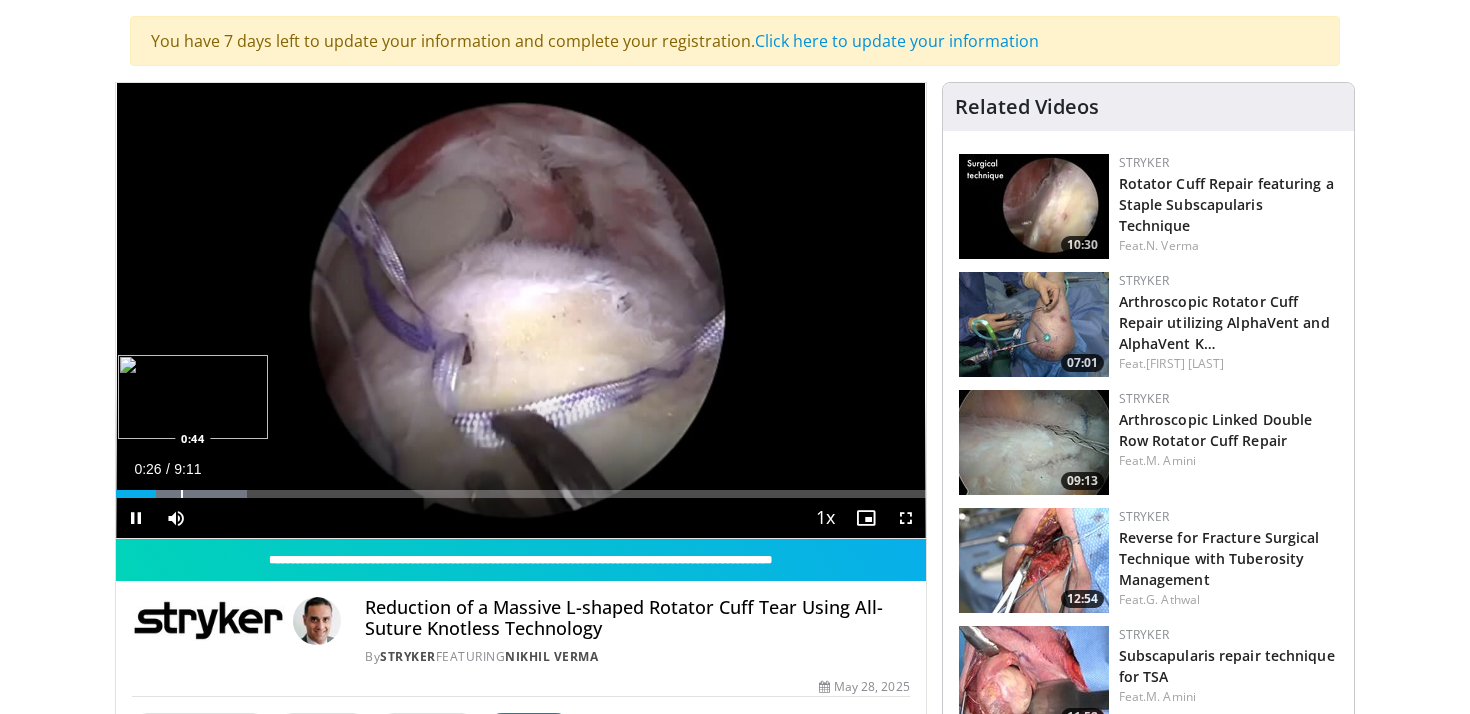 click at bounding box center [182, 494] 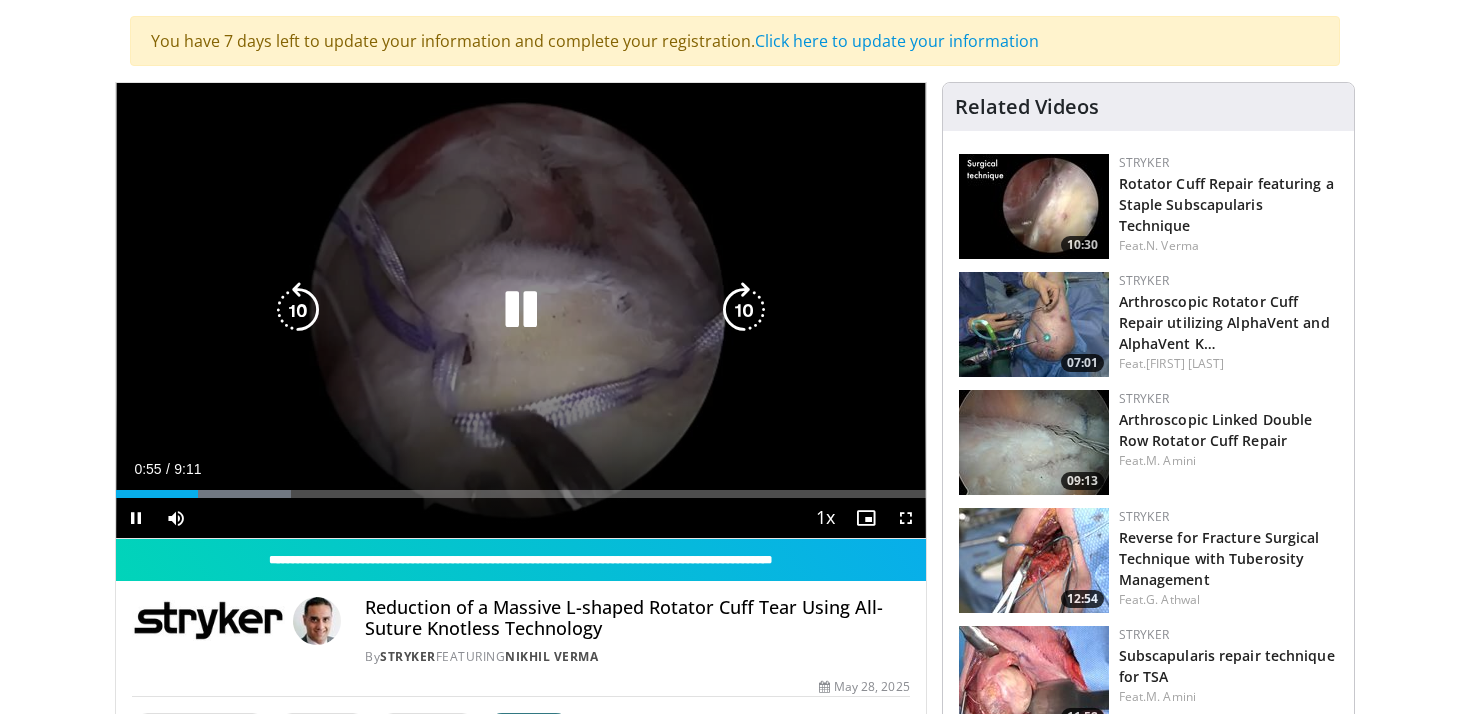 click at bounding box center (521, 310) 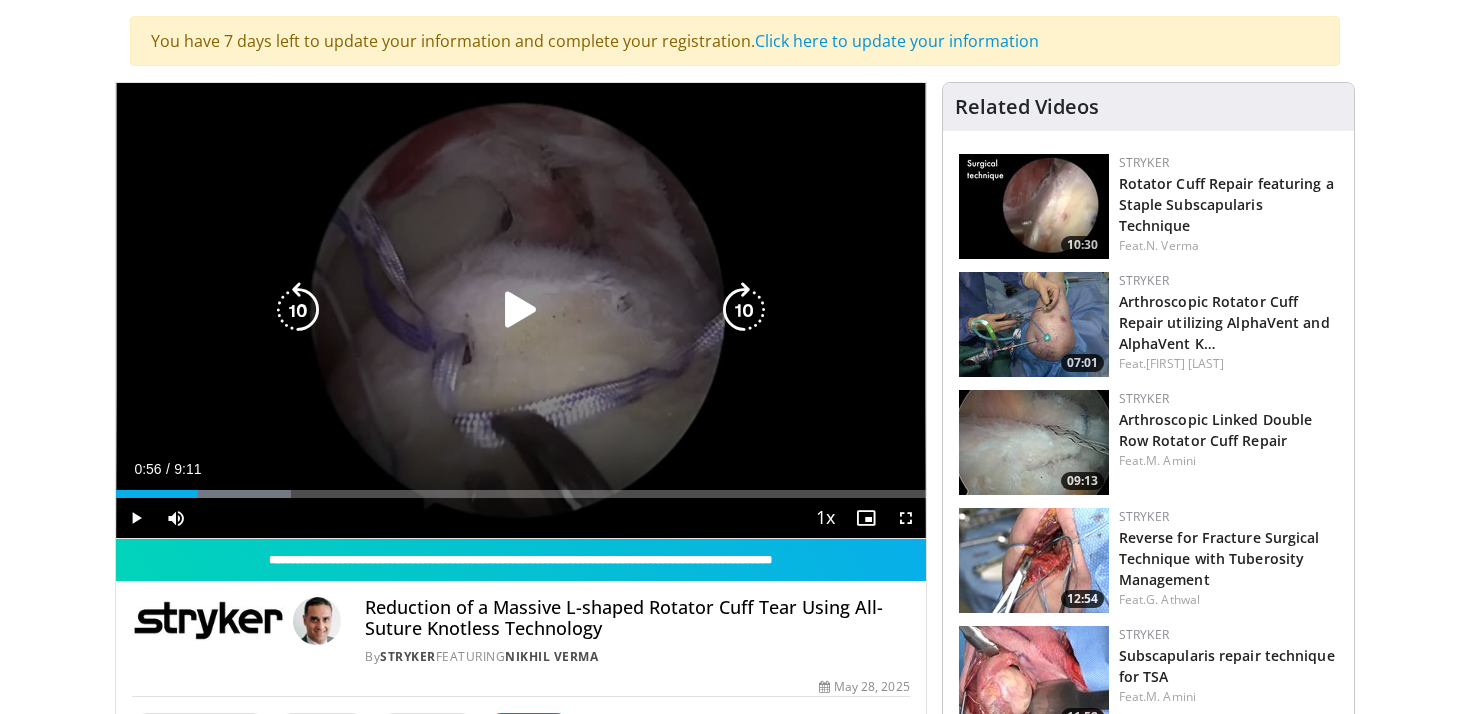 click at bounding box center (521, 310) 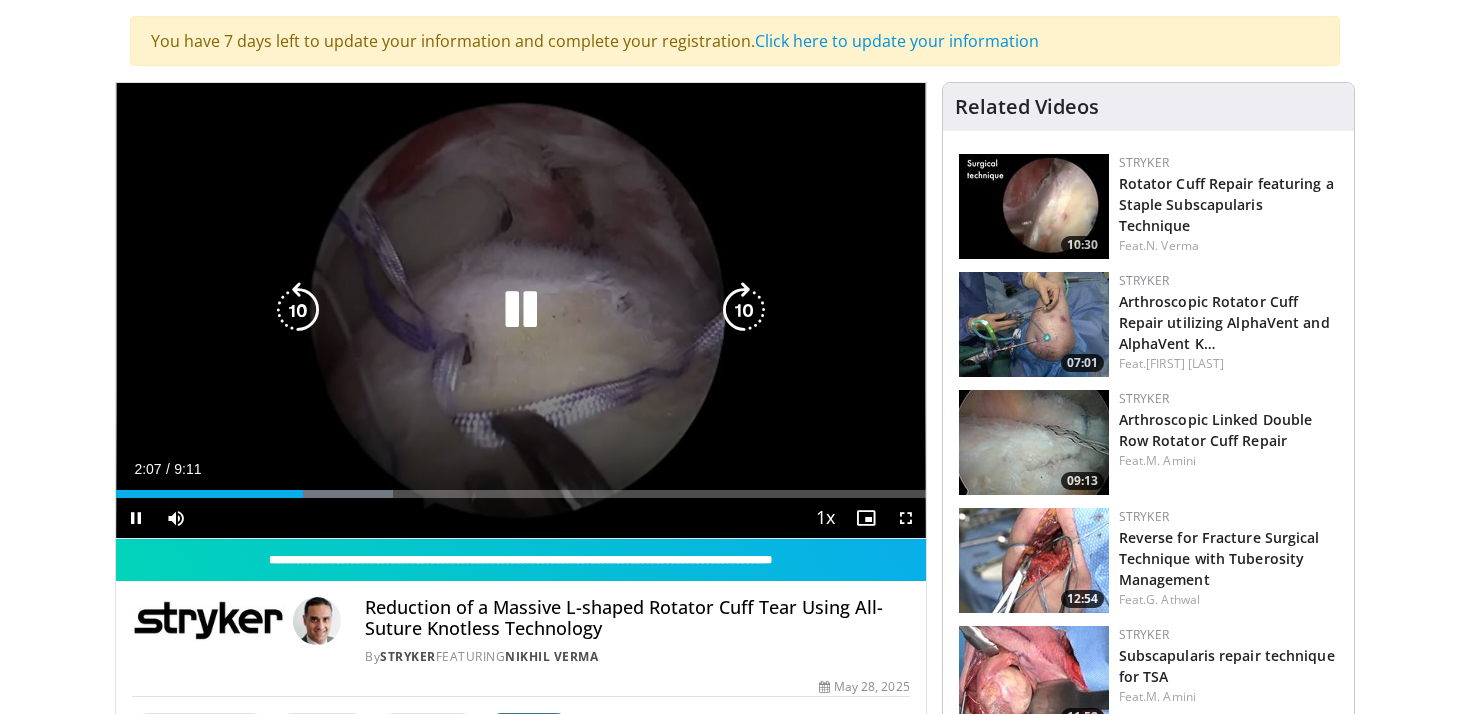 click at bounding box center (521, 310) 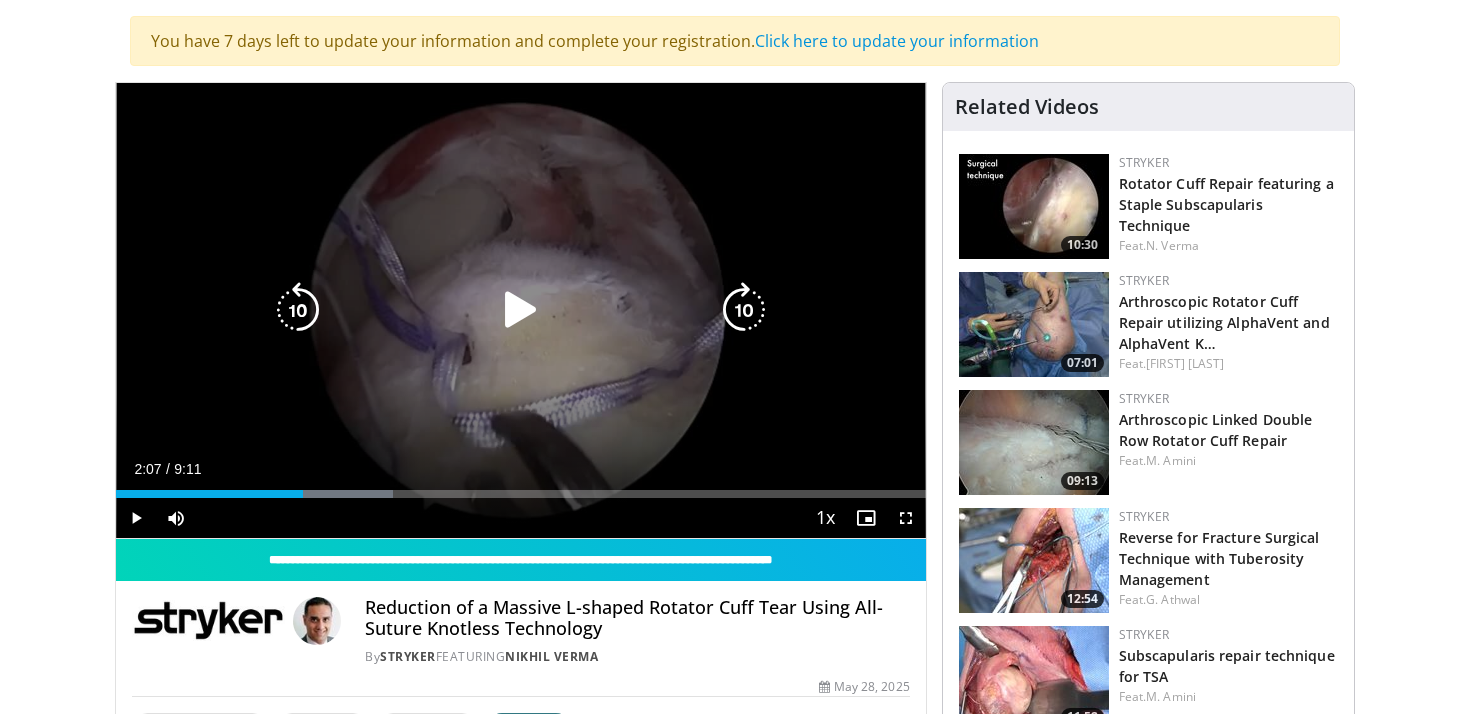 scroll, scrollTop: 0, scrollLeft: 0, axis: both 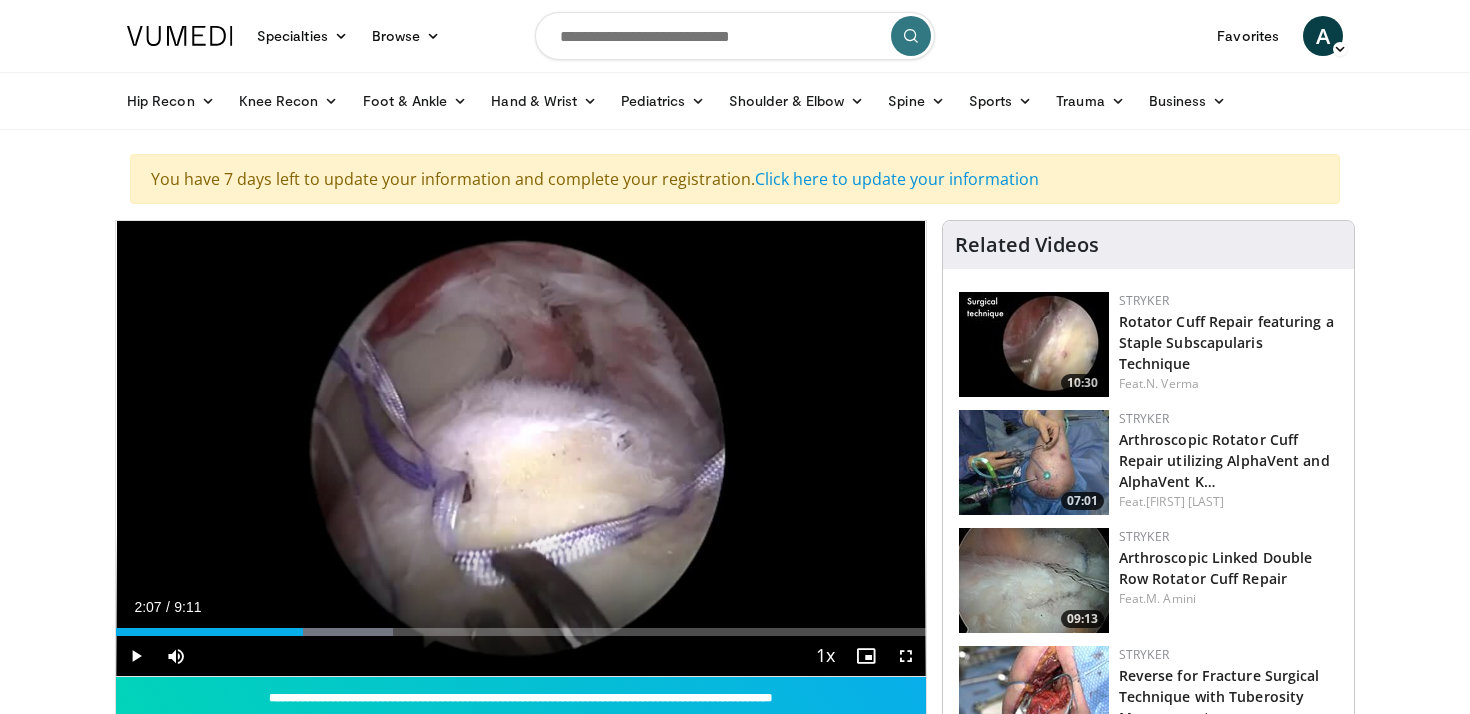 click at bounding box center [180, 36] 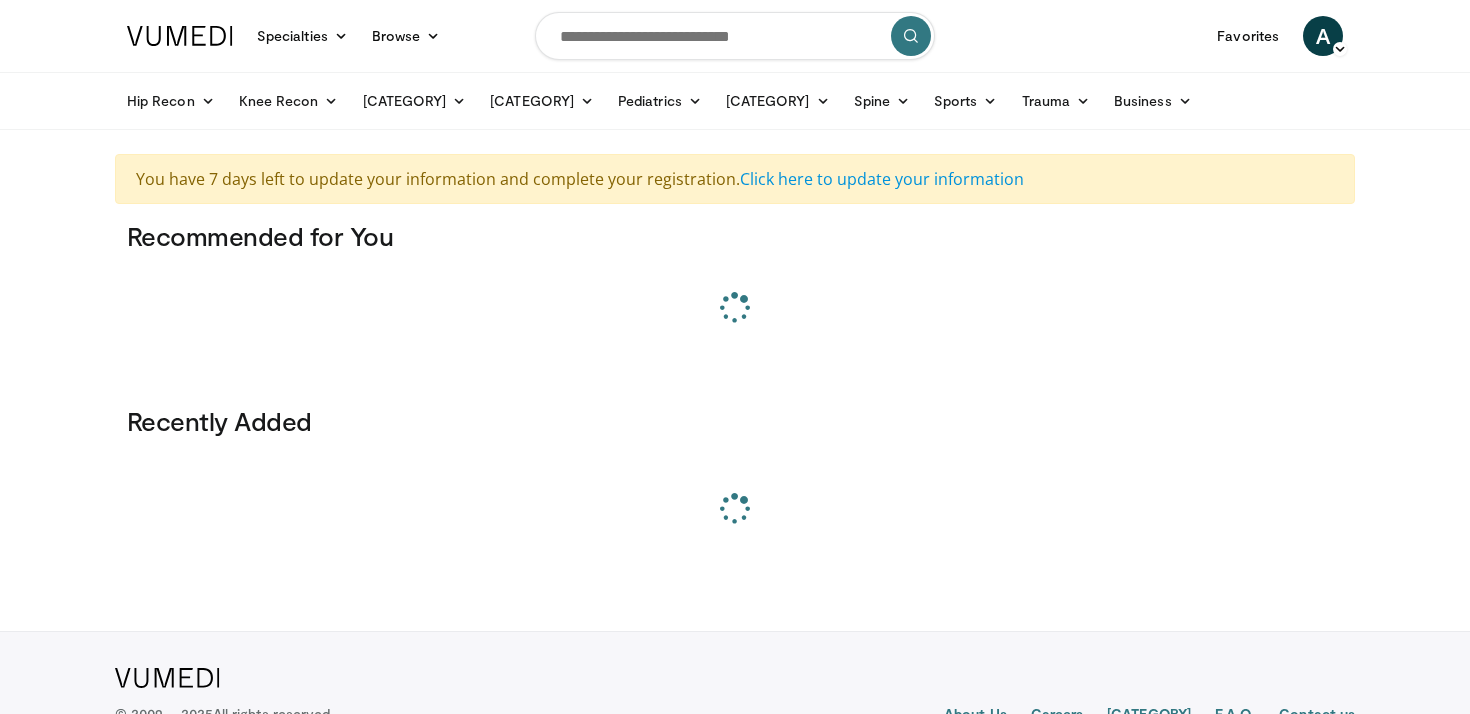 scroll, scrollTop: 0, scrollLeft: 0, axis: both 